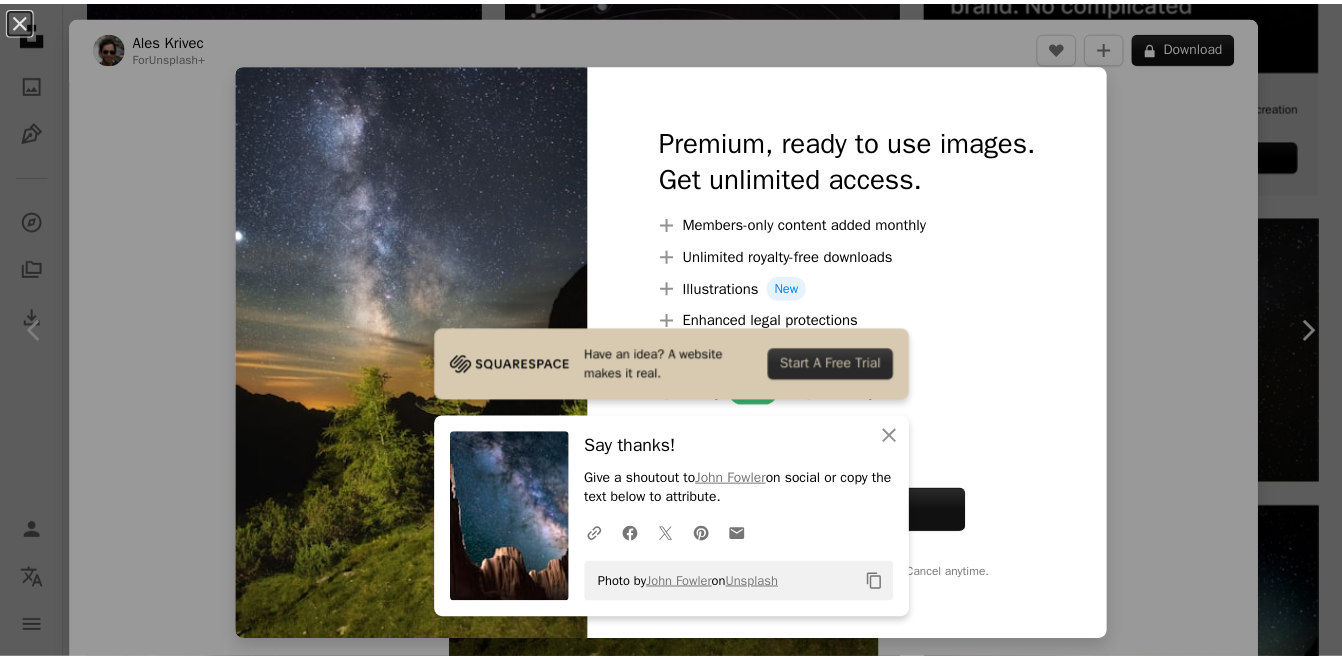 scroll, scrollTop: 828, scrollLeft: 0, axis: vertical 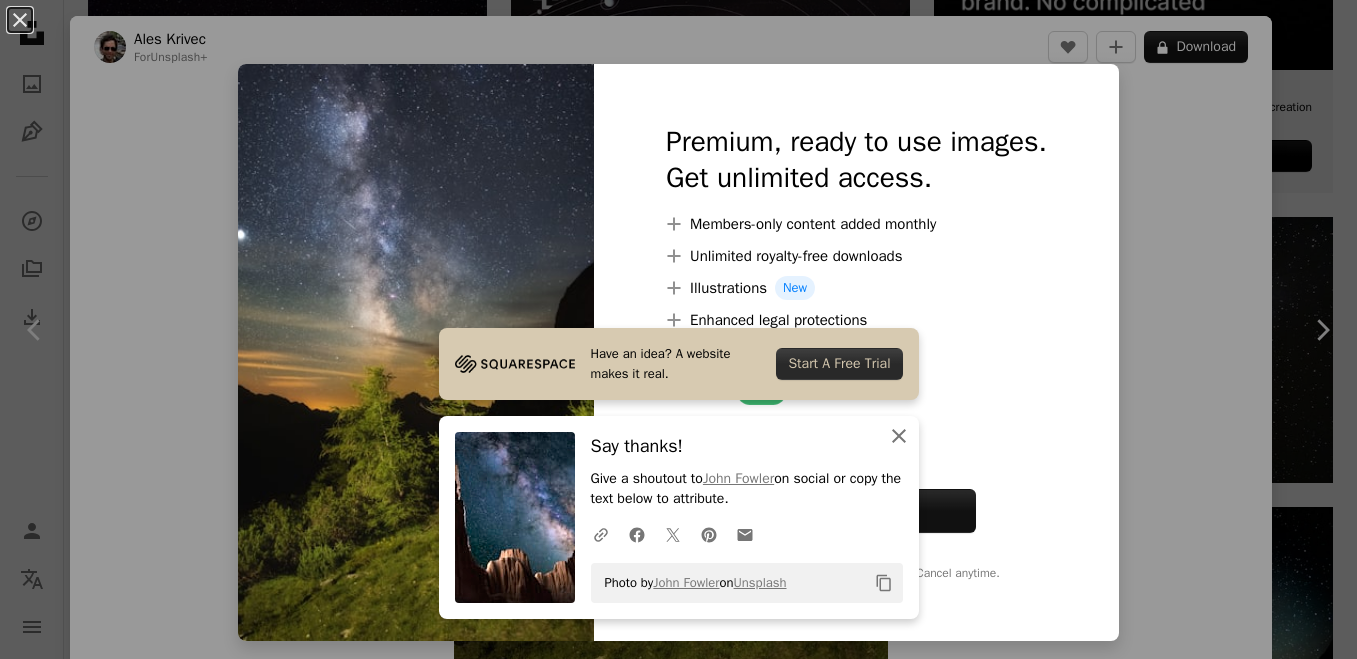 click 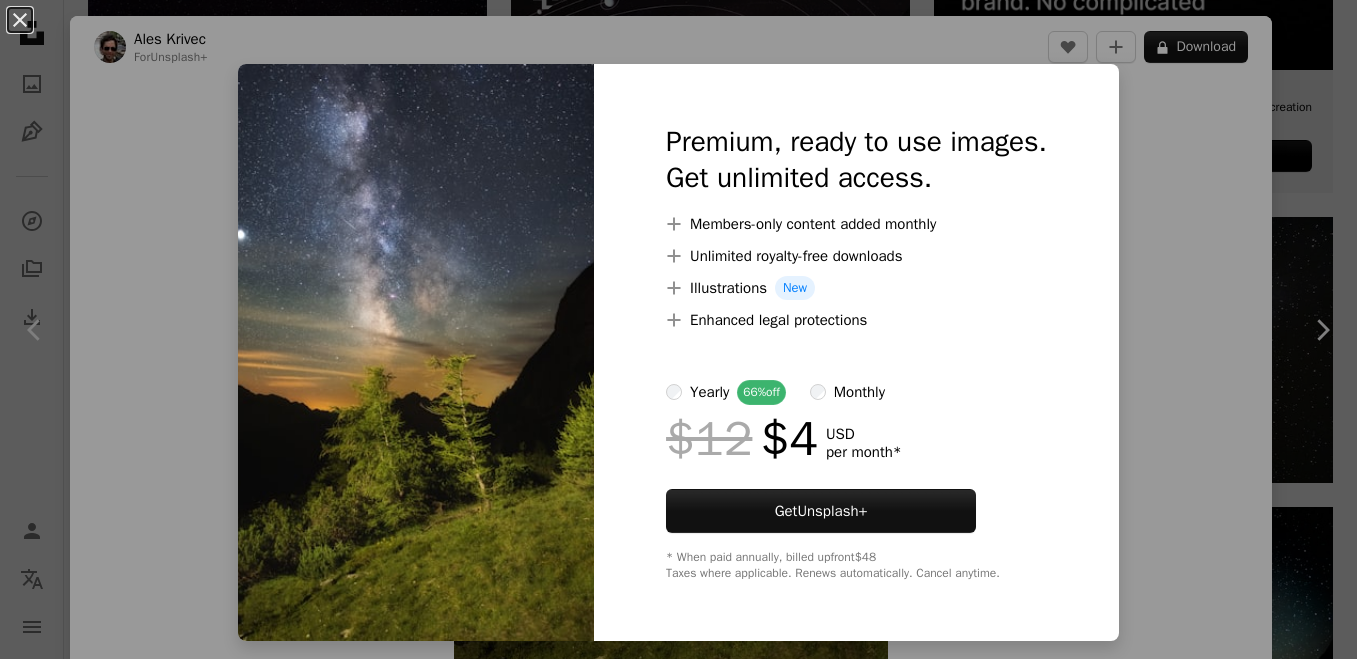 drag, startPoint x: 57, startPoint y: 134, endPoint x: 33, endPoint y: 15, distance: 121.39605 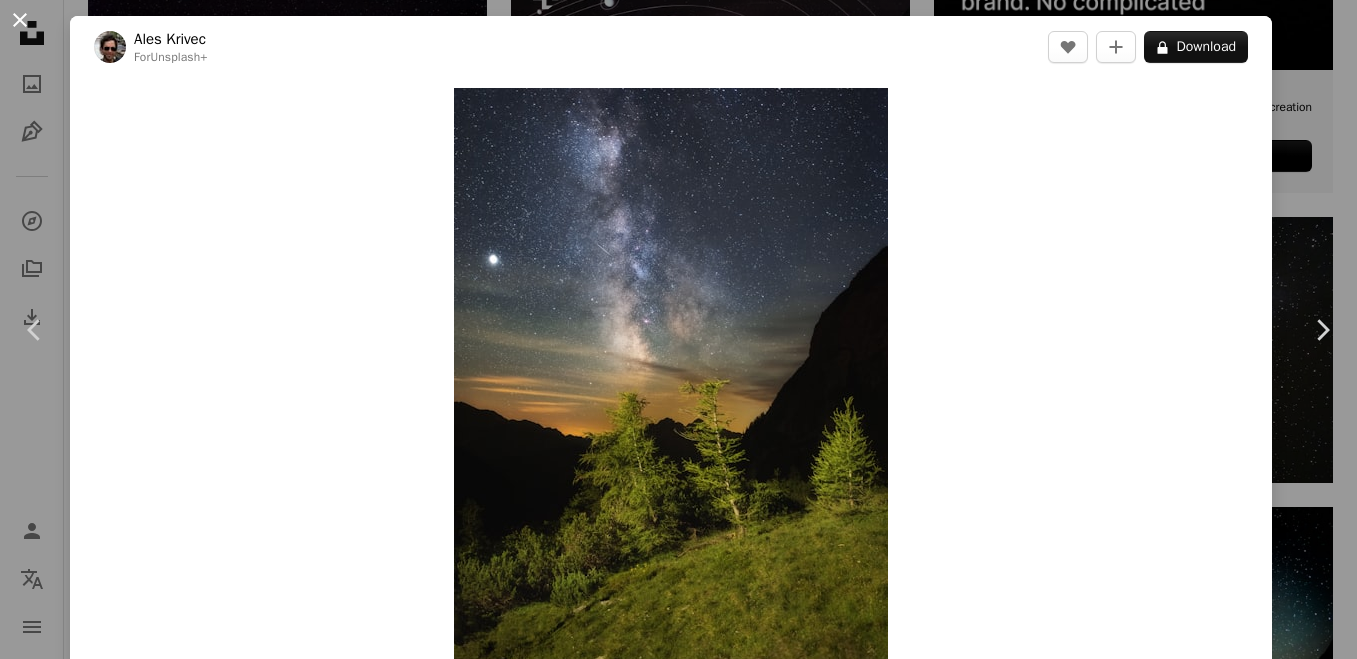 click on "An X shape" at bounding box center (20, 20) 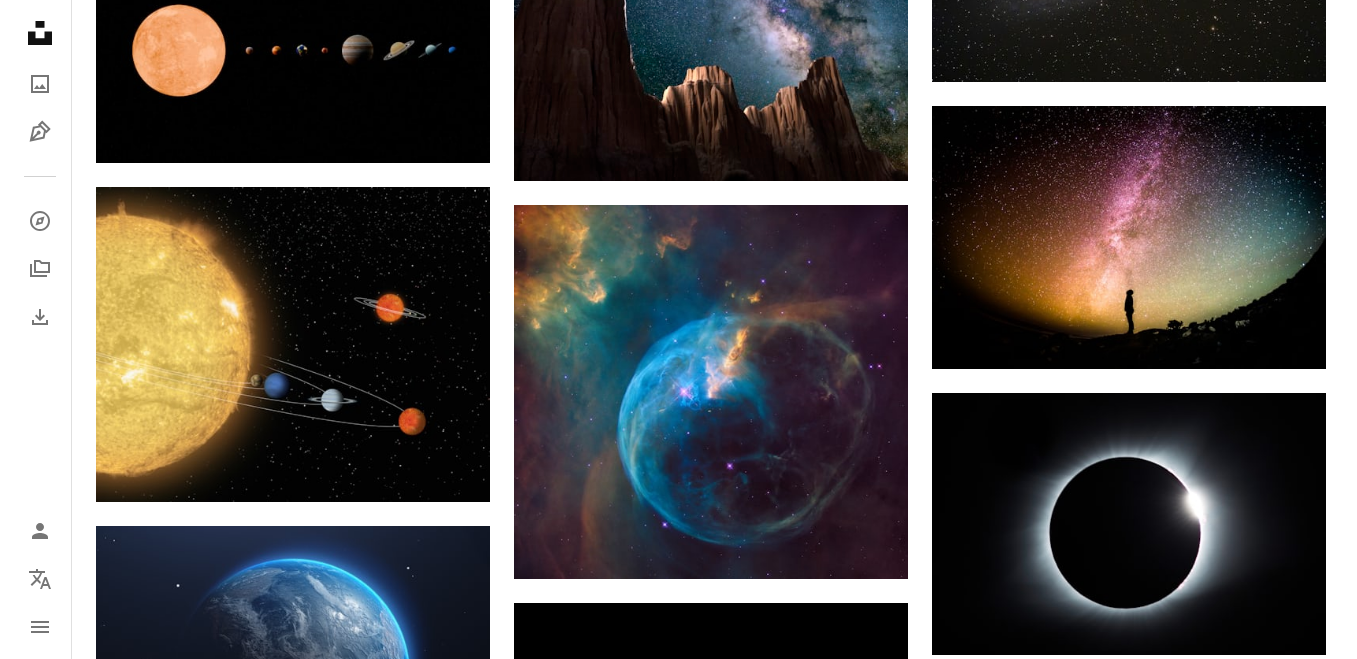 scroll, scrollTop: 1189, scrollLeft: 0, axis: vertical 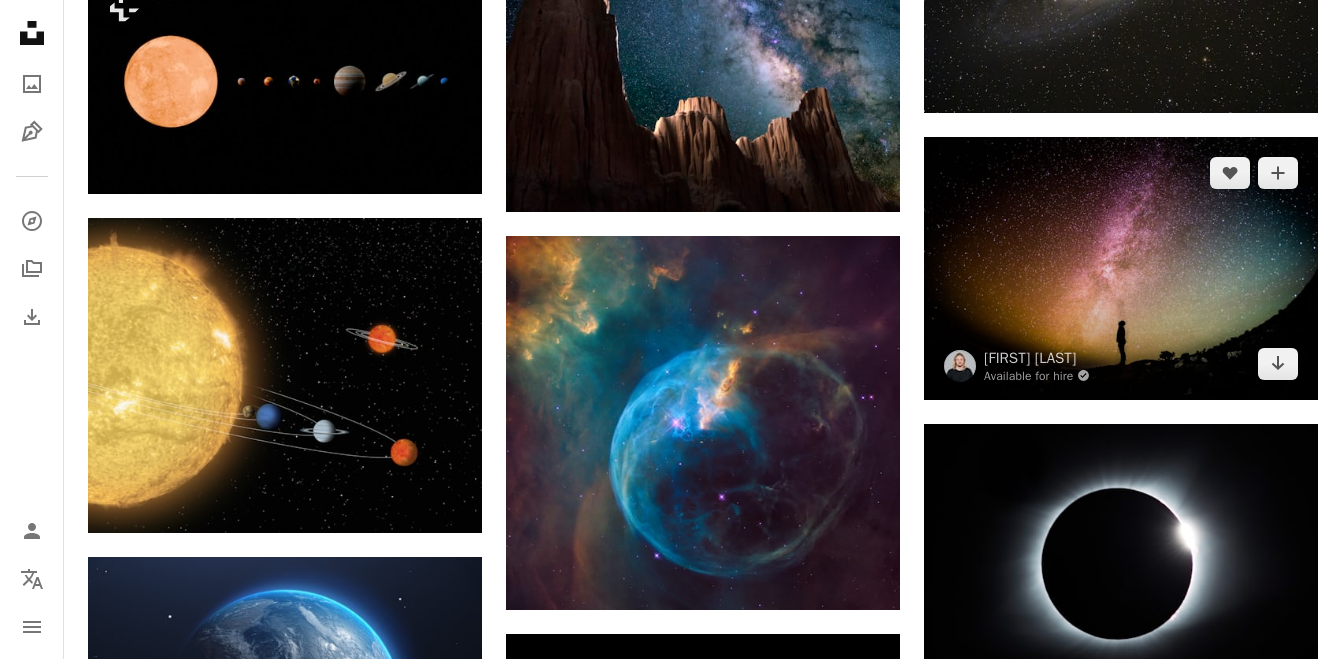 click at bounding box center [1121, 268] 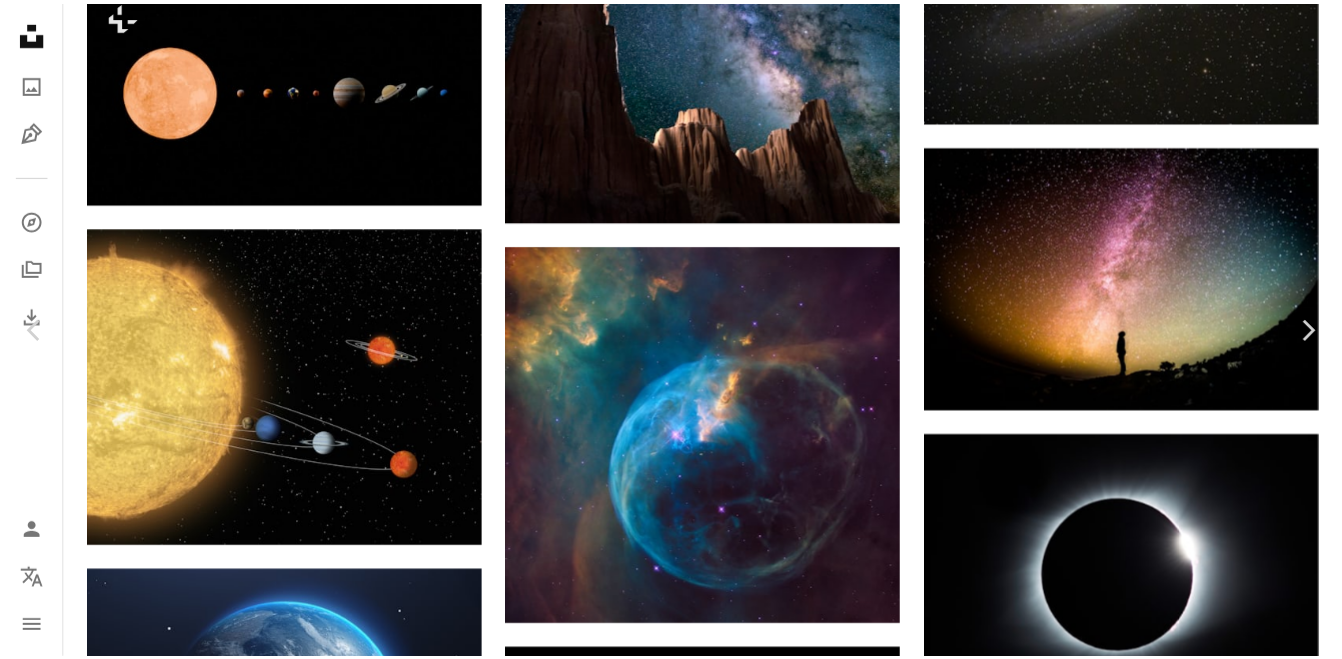 scroll, scrollTop: 72, scrollLeft: 0, axis: vertical 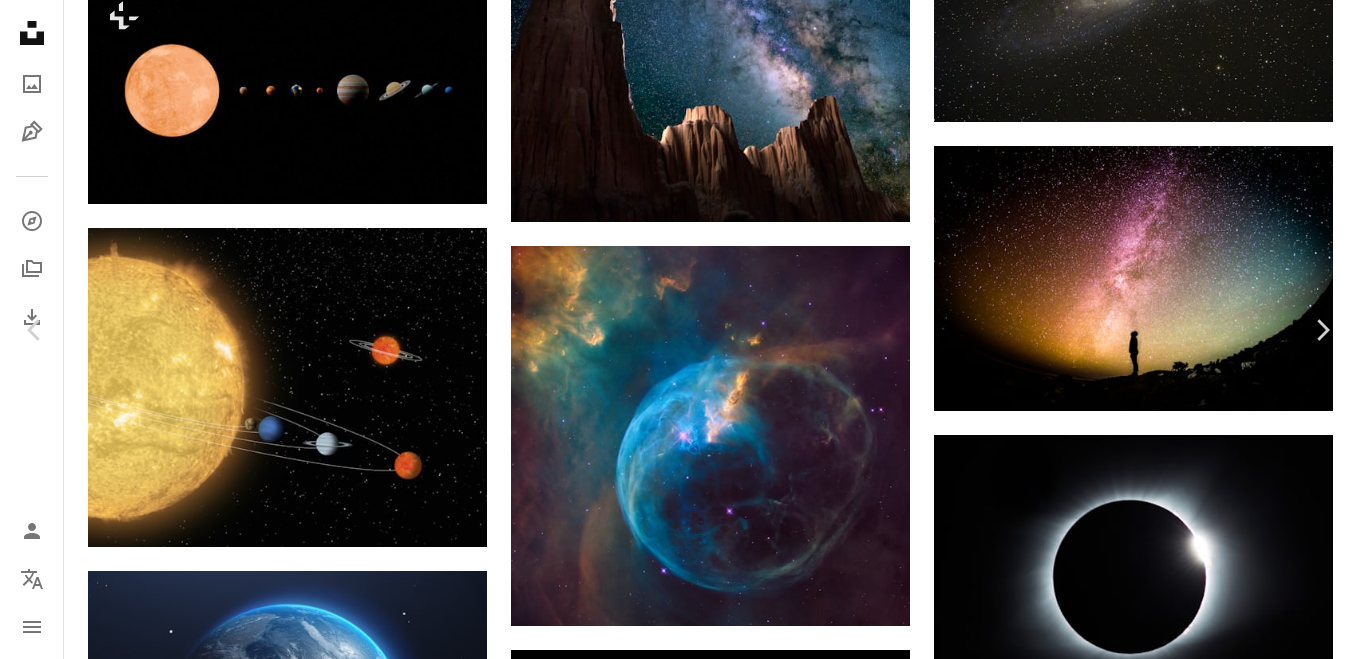 click on "Download free" at bounding box center [1158, 5330] 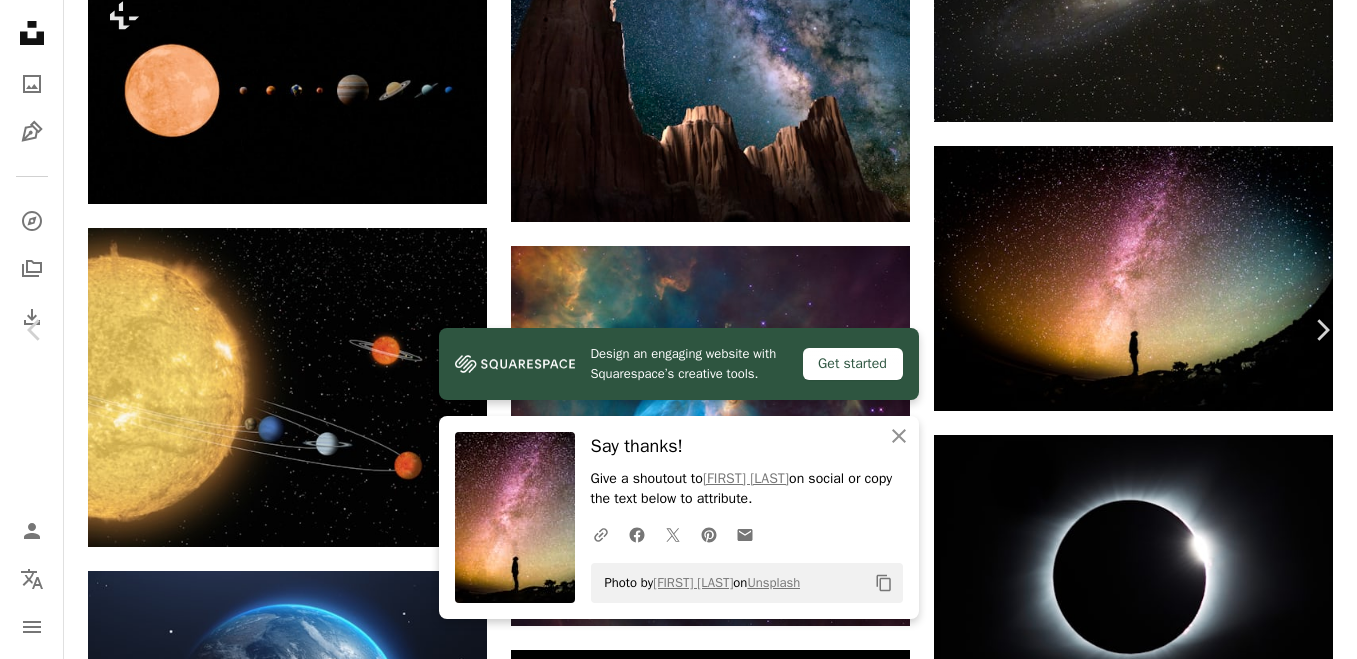 click on "Chevron down" 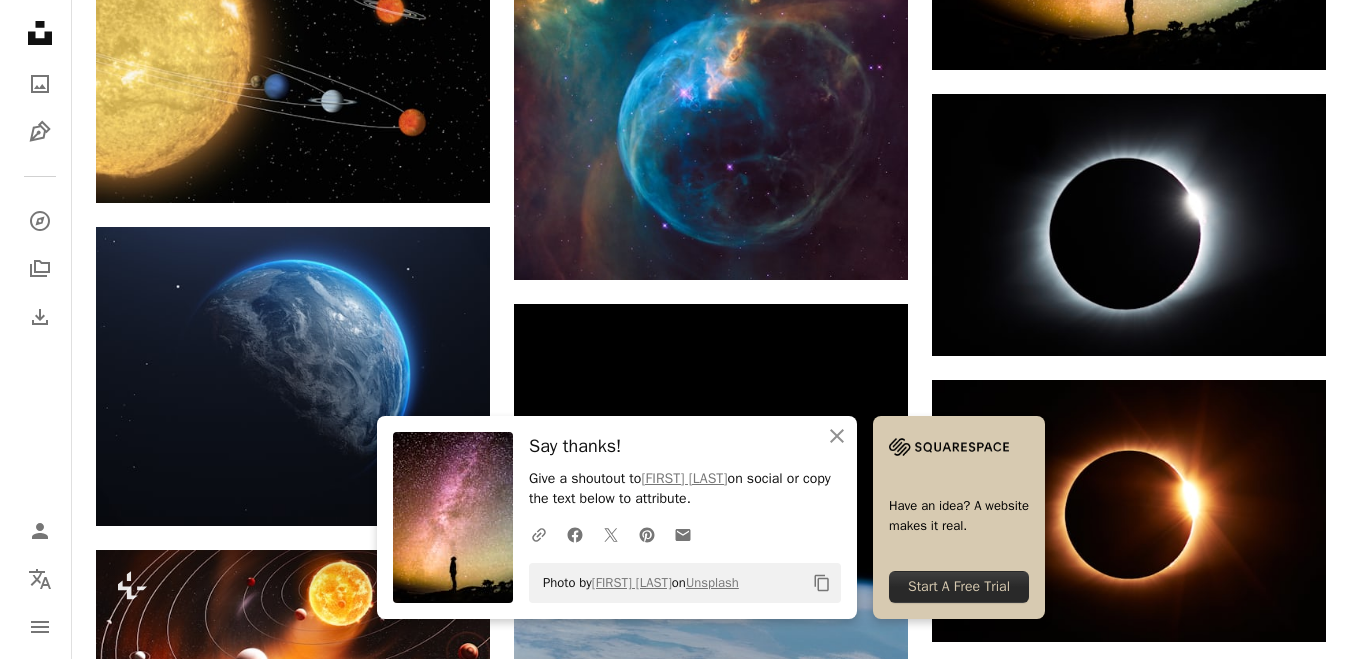 scroll, scrollTop: 1529, scrollLeft: 0, axis: vertical 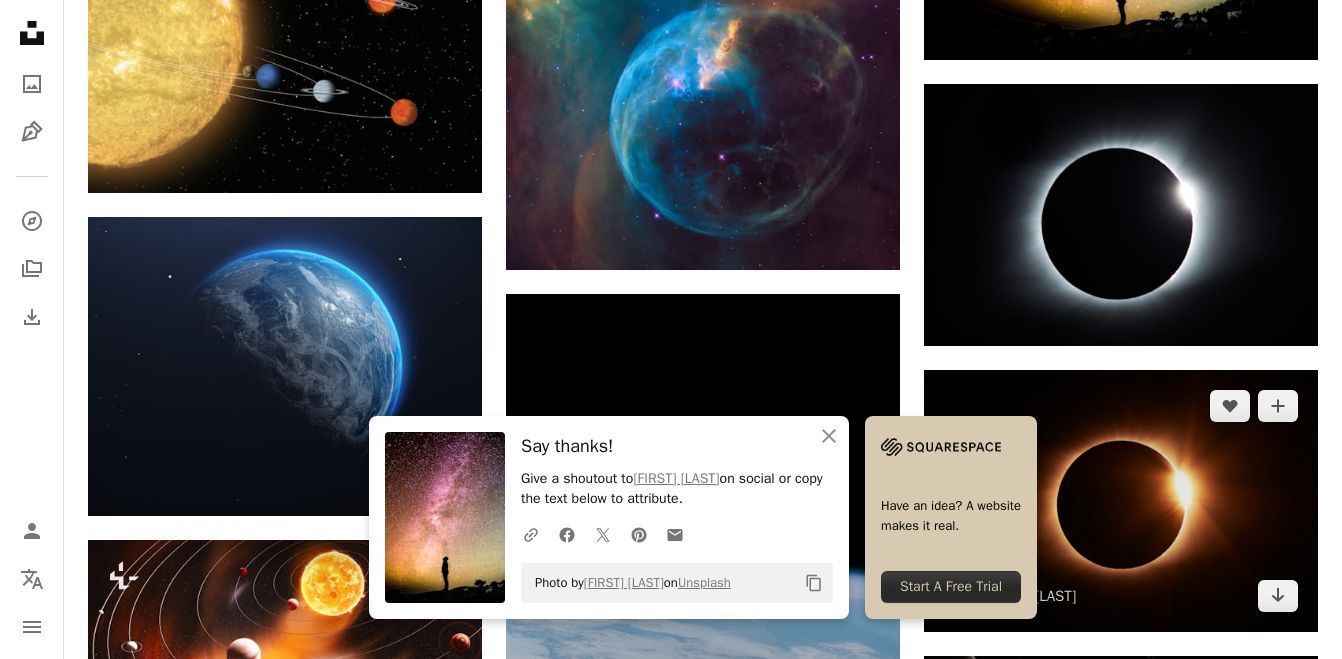 click at bounding box center (1121, 501) 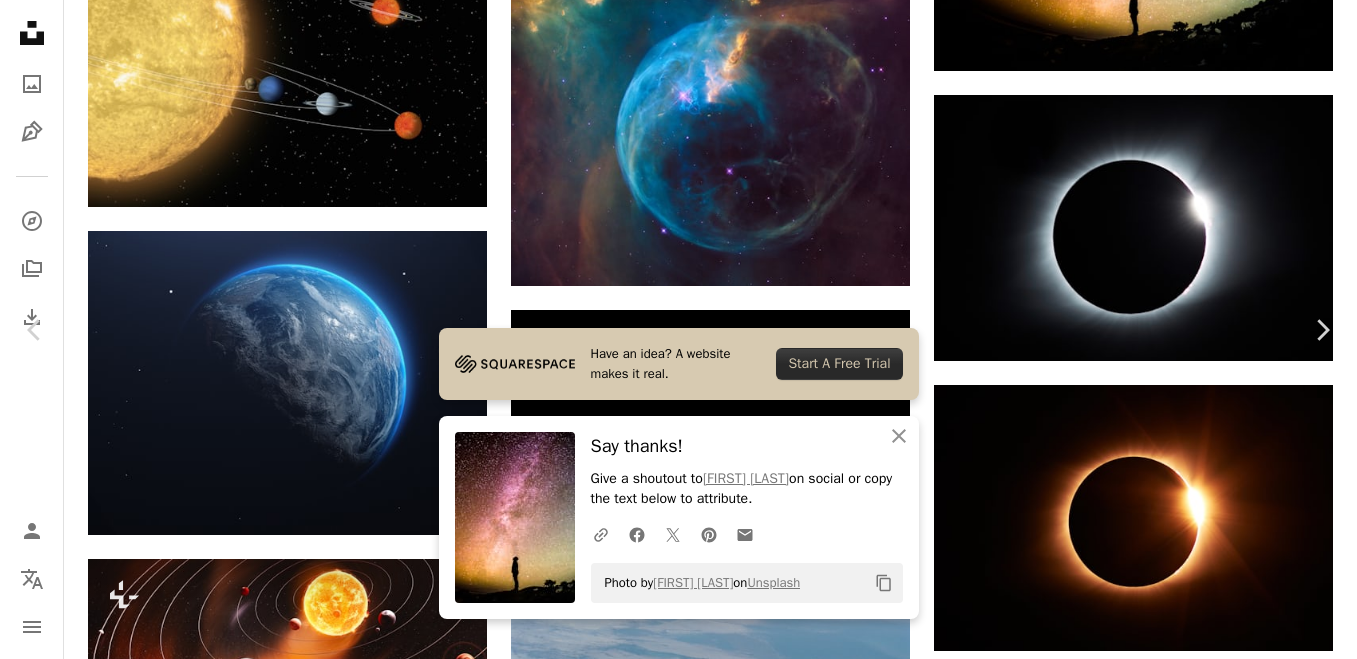 scroll, scrollTop: 162, scrollLeft: 0, axis: vertical 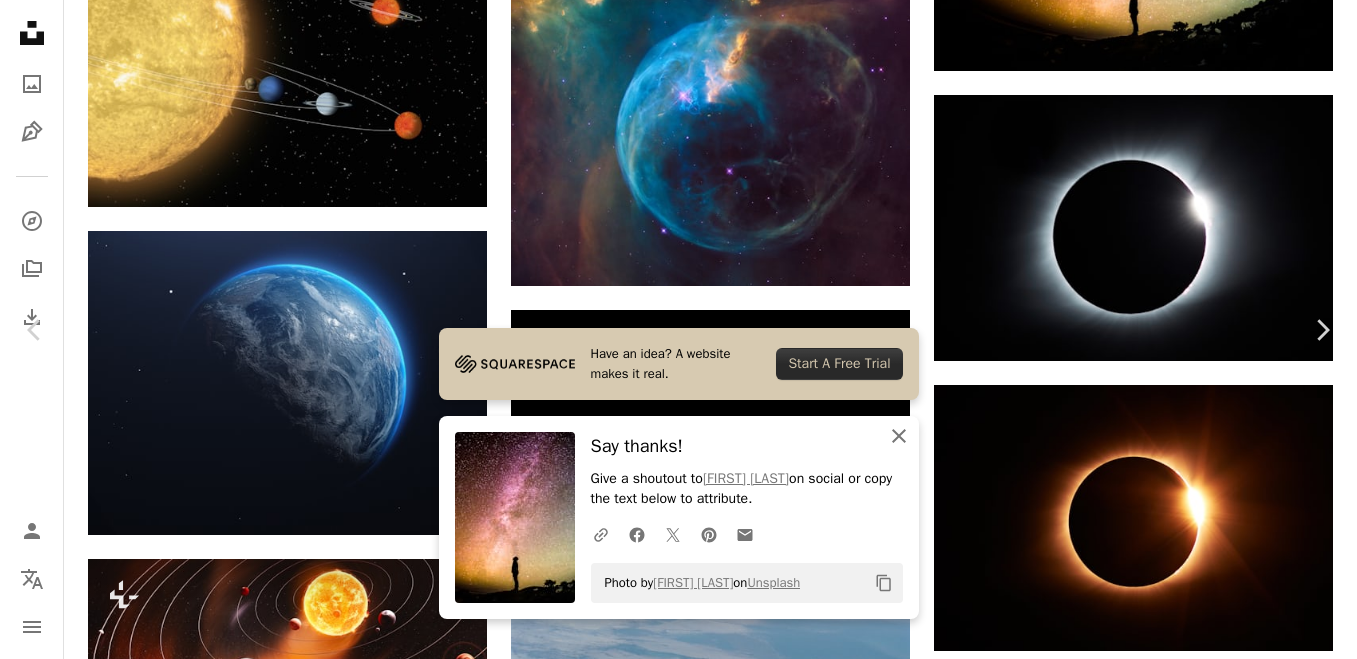 click on "An X shape" 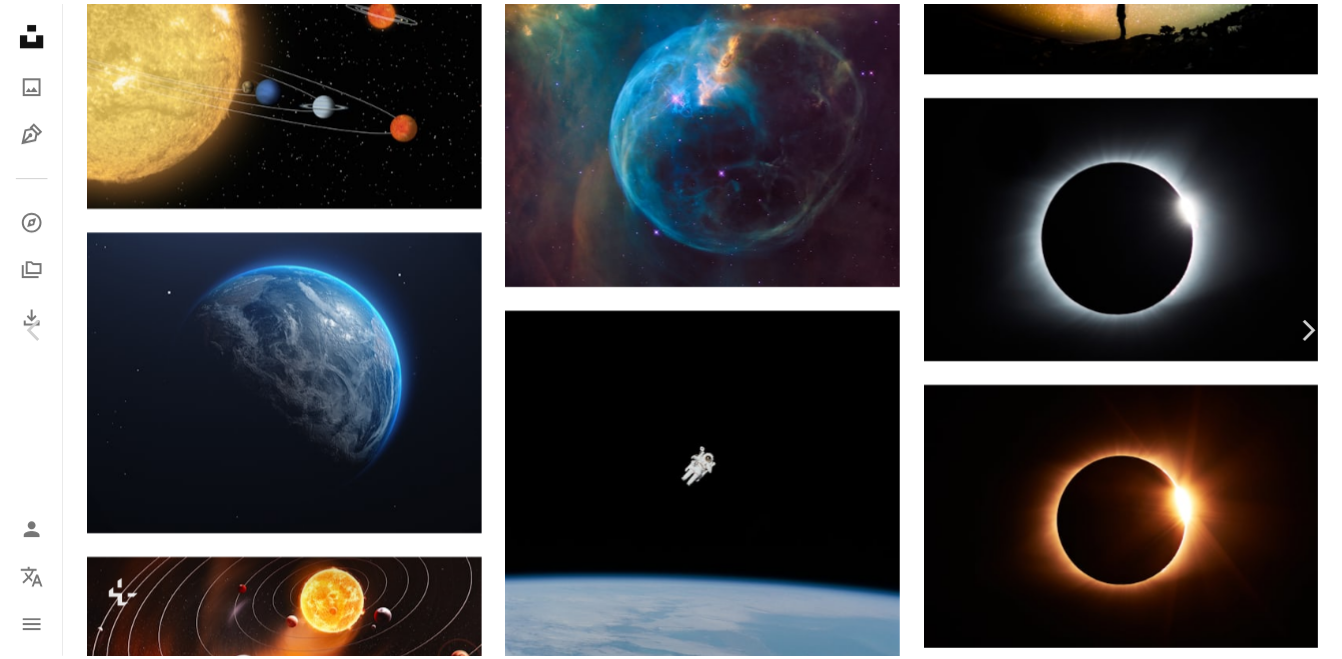 scroll, scrollTop: 30, scrollLeft: 0, axis: vertical 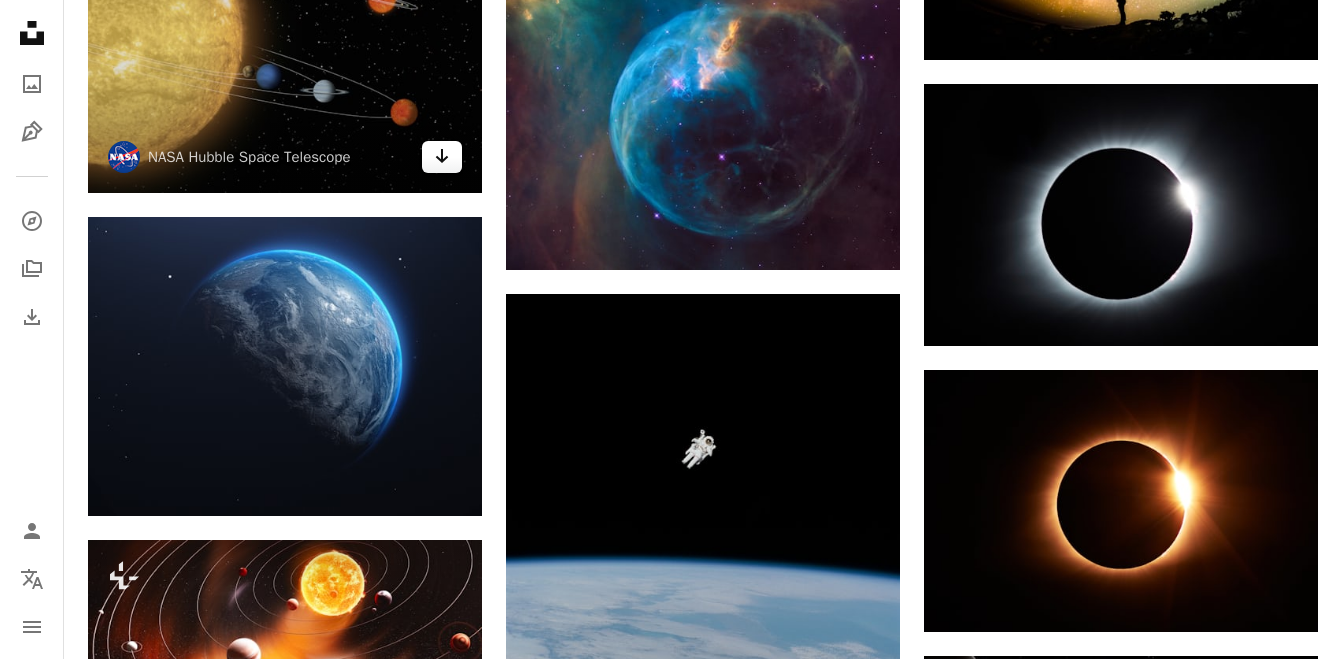 click on "Arrow pointing down" 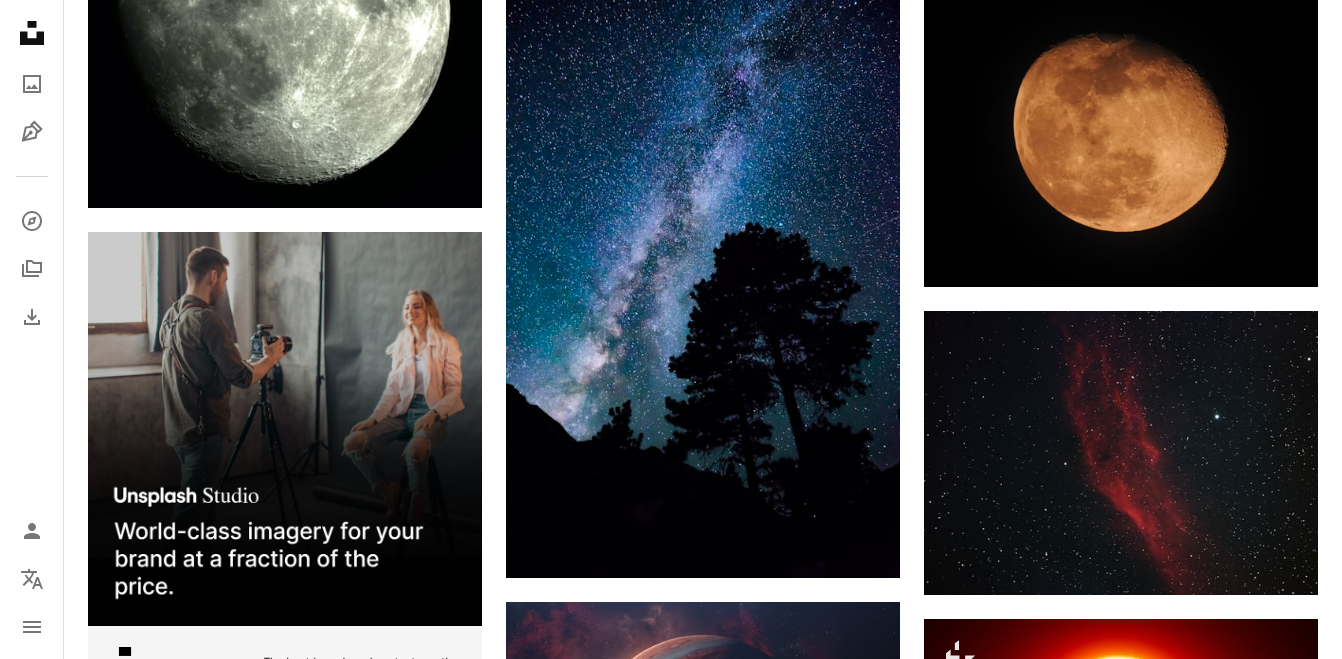 scroll, scrollTop: 3406, scrollLeft: 0, axis: vertical 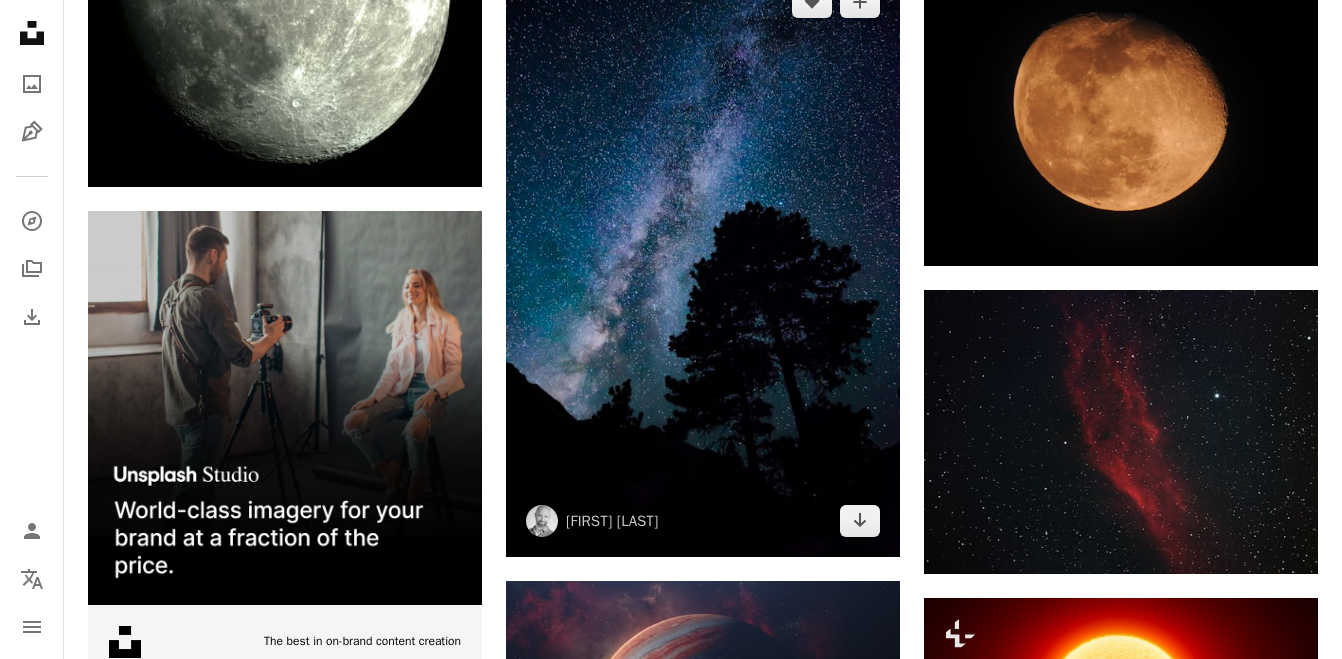 click at bounding box center [703, 261] 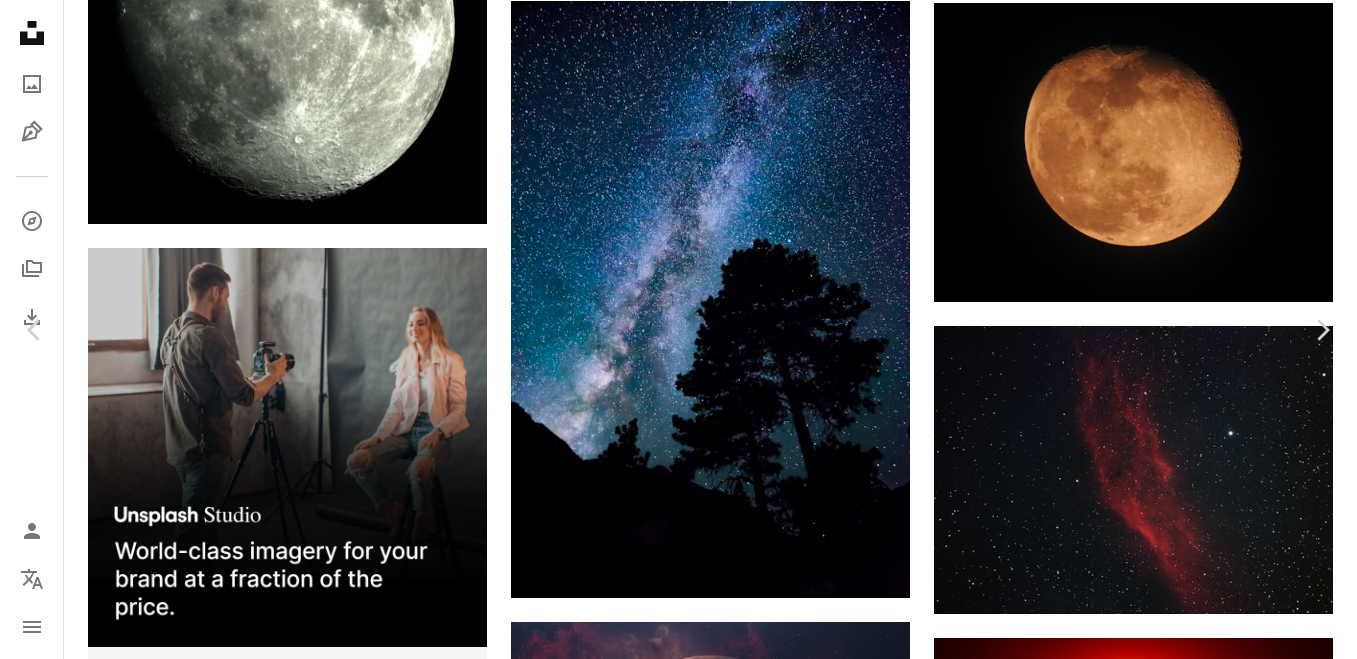 click on "Chevron down" 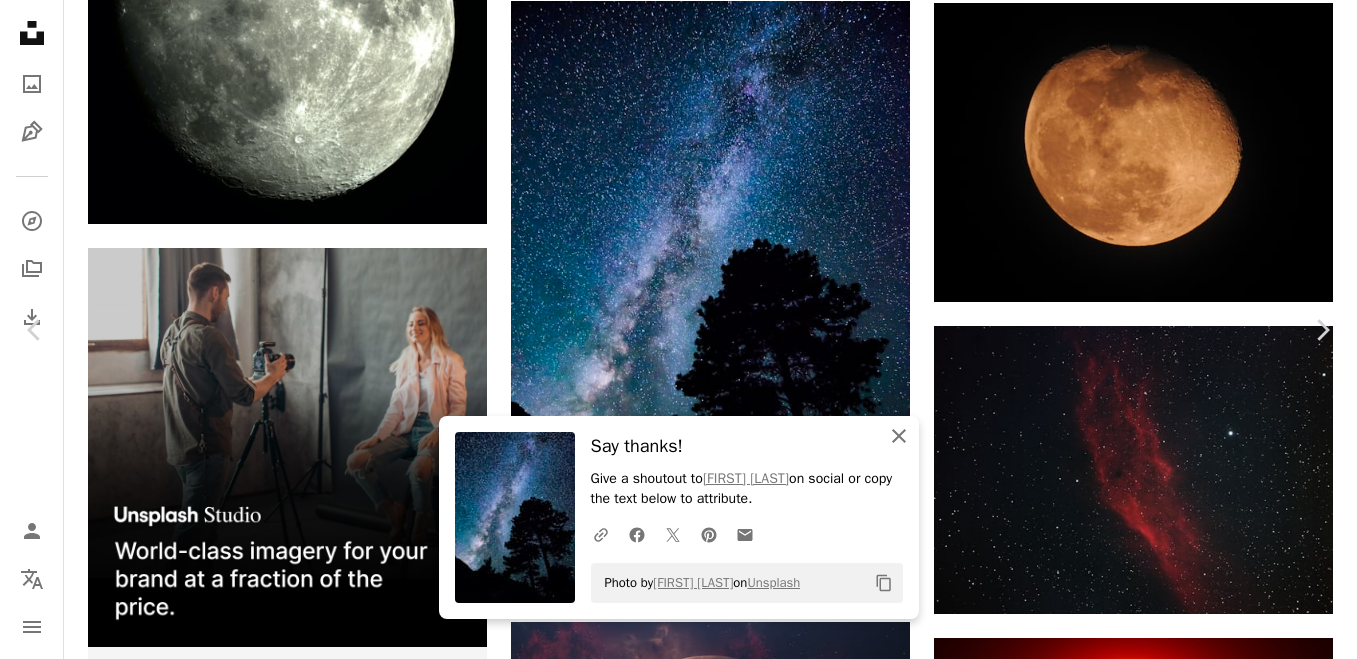 drag, startPoint x: 890, startPoint y: 432, endPoint x: 133, endPoint y: 117, distance: 819.92316 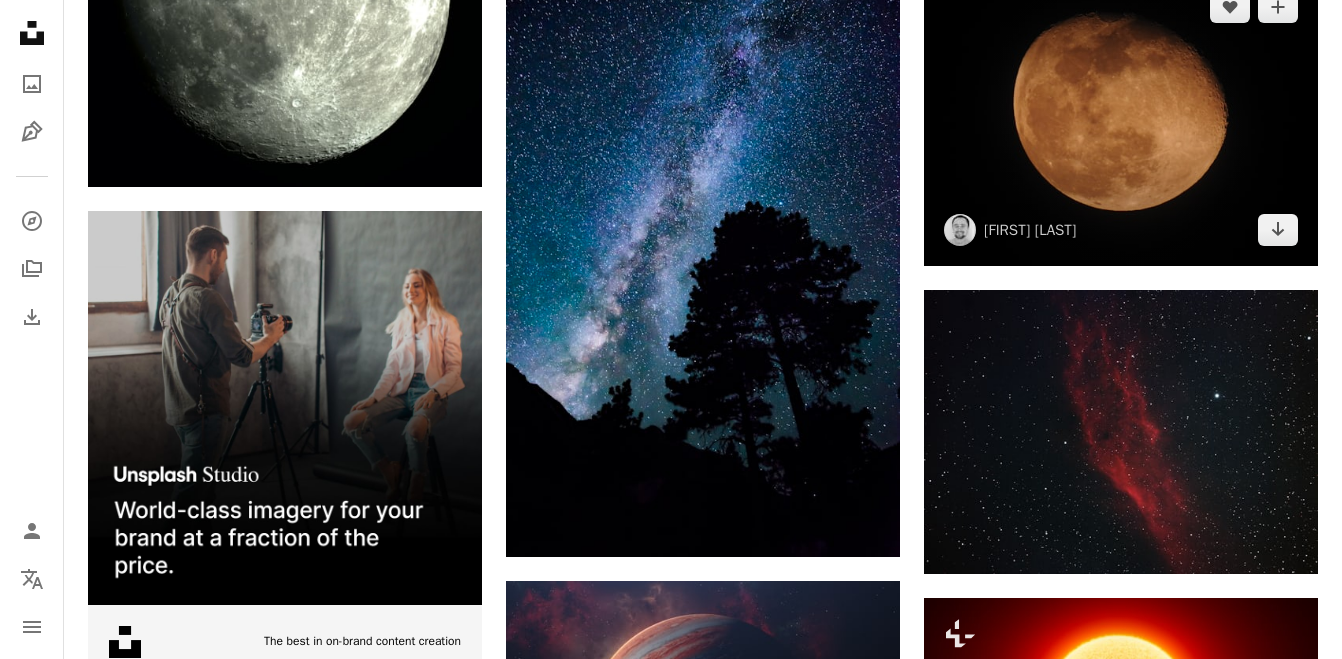 click at bounding box center (1121, 119) 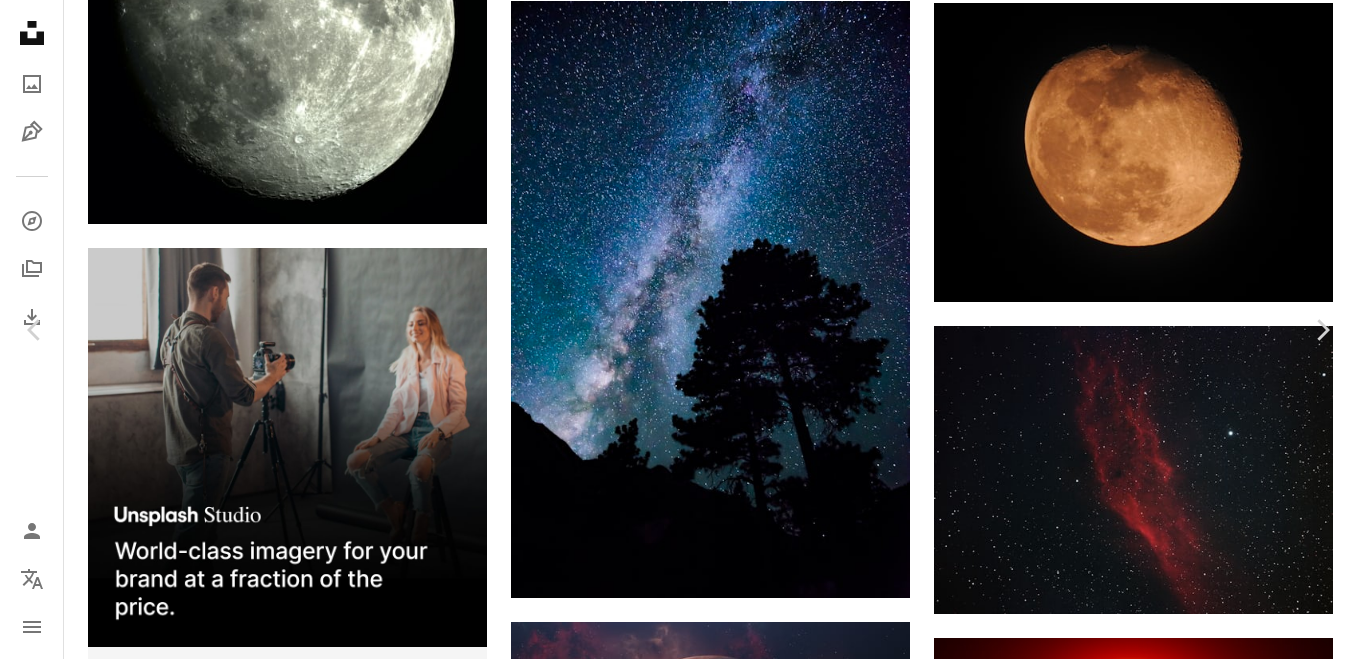 click on "Chevron down" 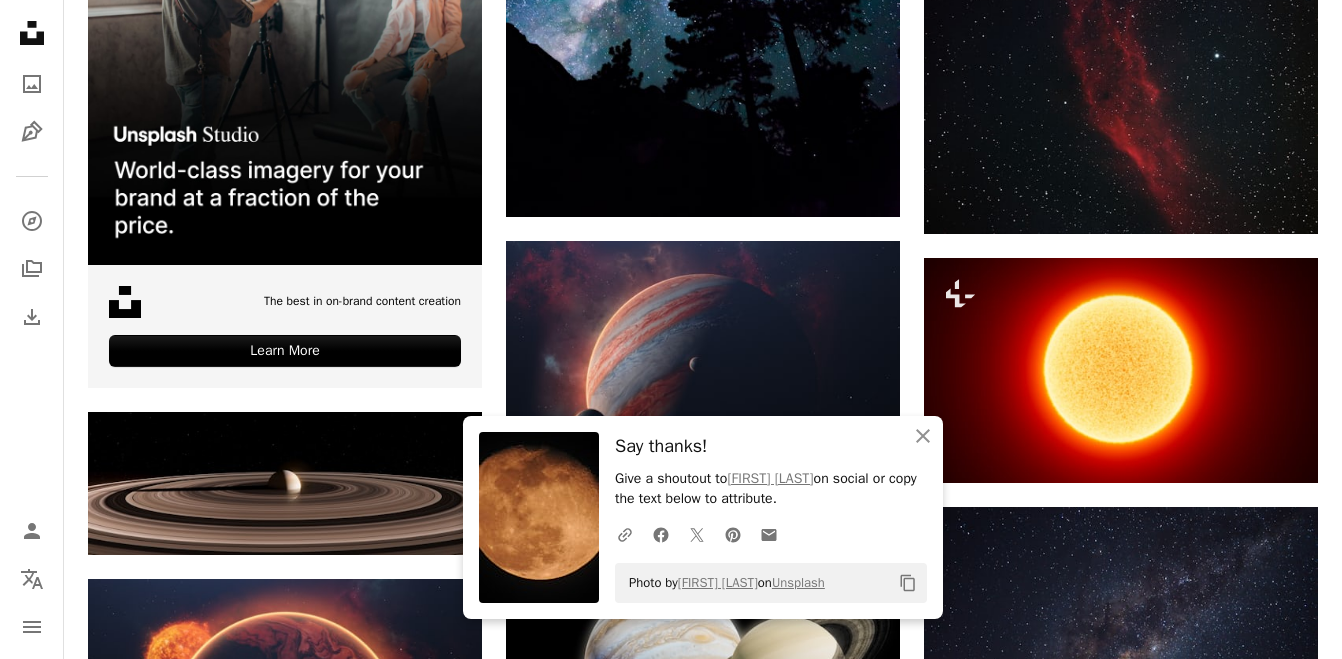 scroll, scrollTop: 3756, scrollLeft: 0, axis: vertical 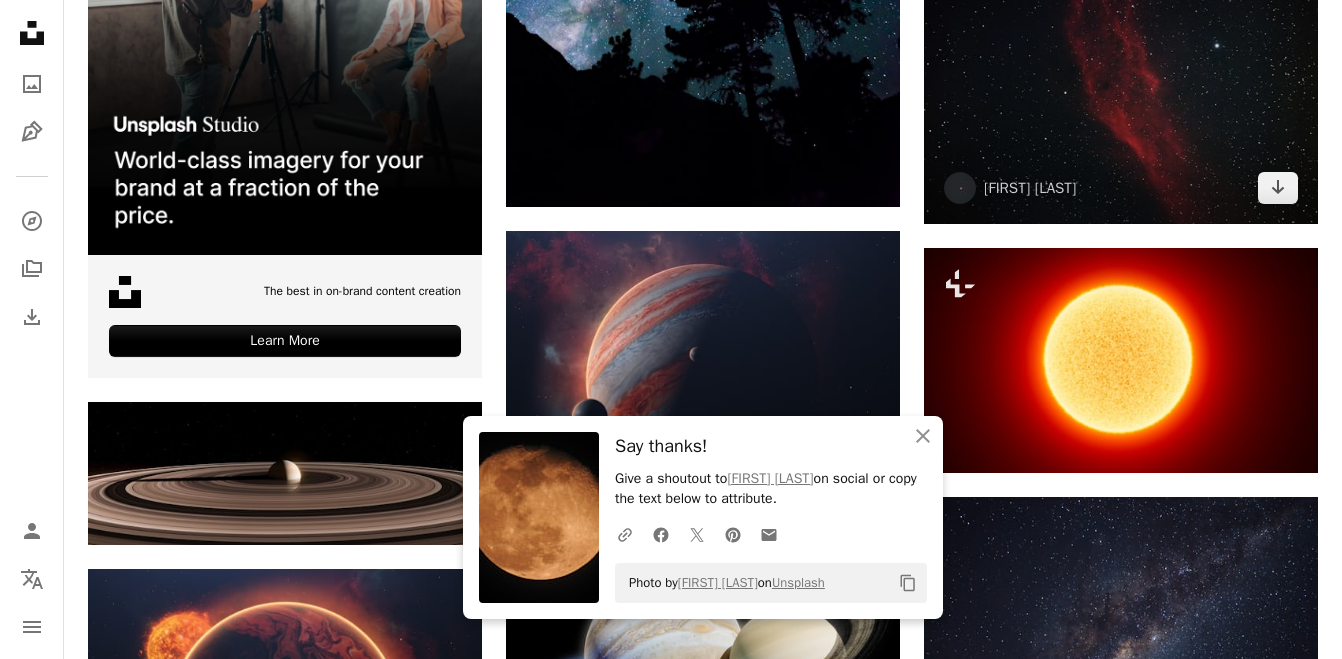 click at bounding box center (1121, 82) 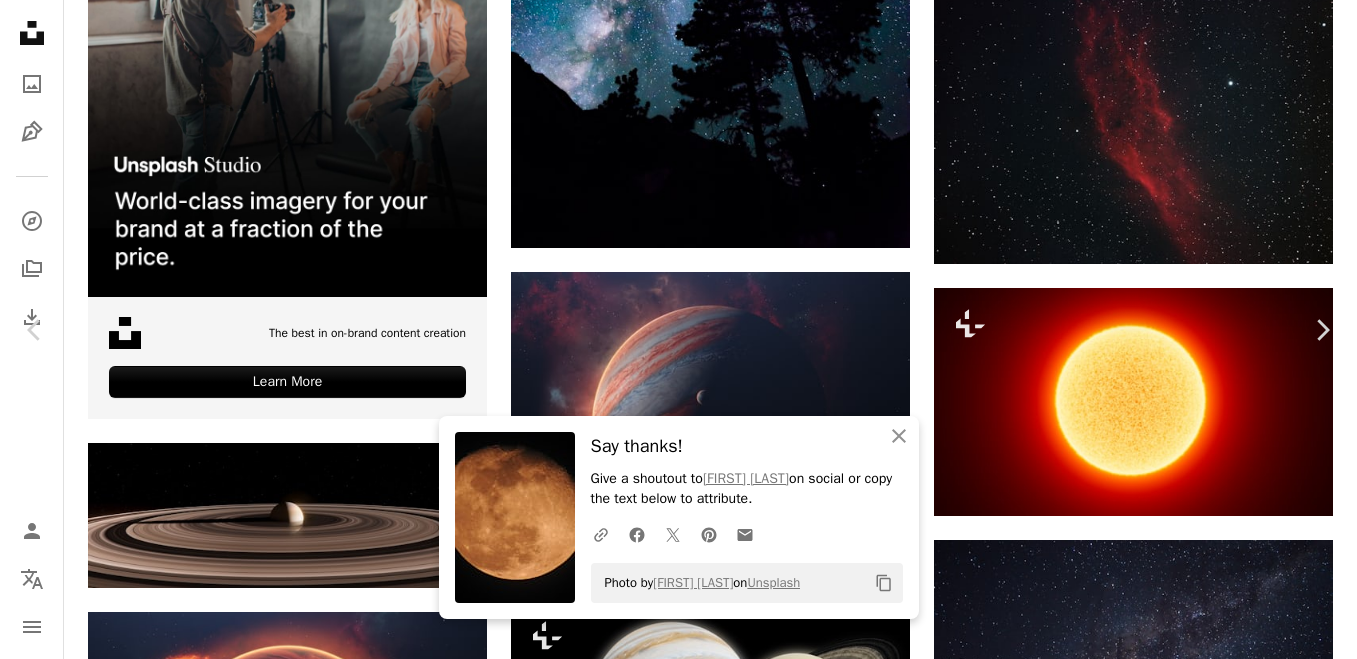 click on "Chevron down" 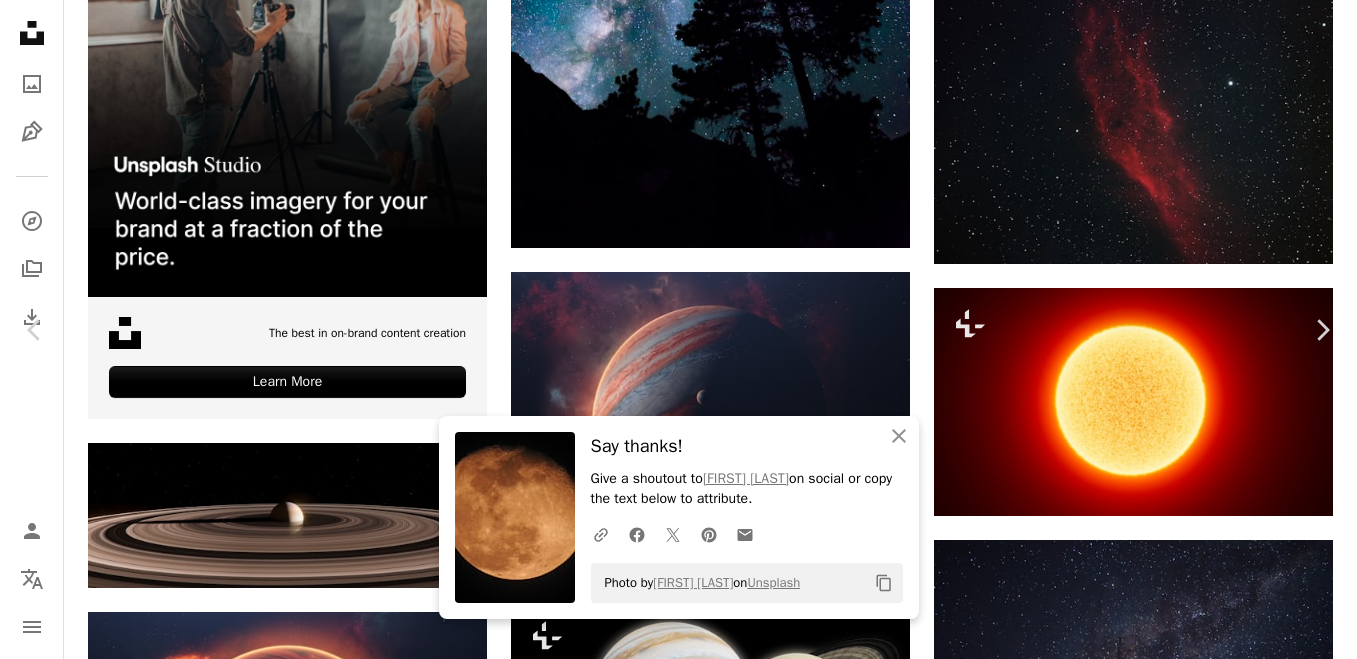 click on "( 2400 x 1726 )" at bounding box center (1133, 2900) 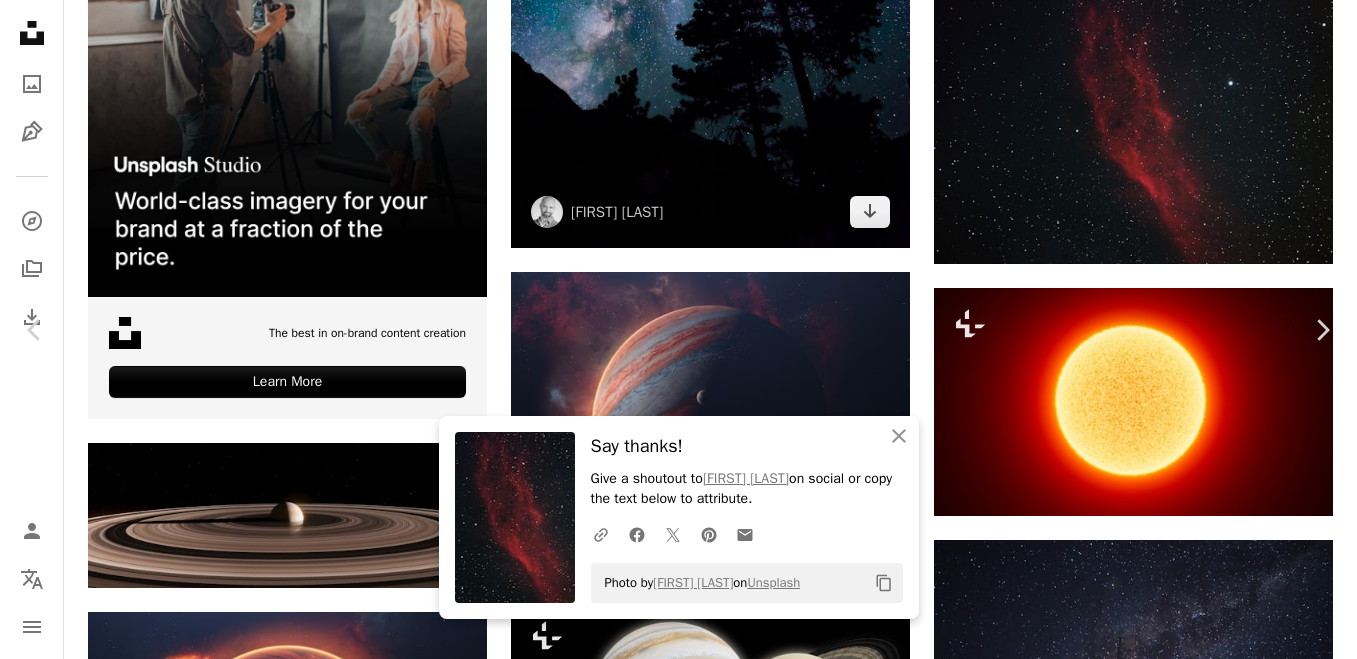 drag, startPoint x: 12, startPoint y: 16, endPoint x: 810, endPoint y: 111, distance: 803.6349 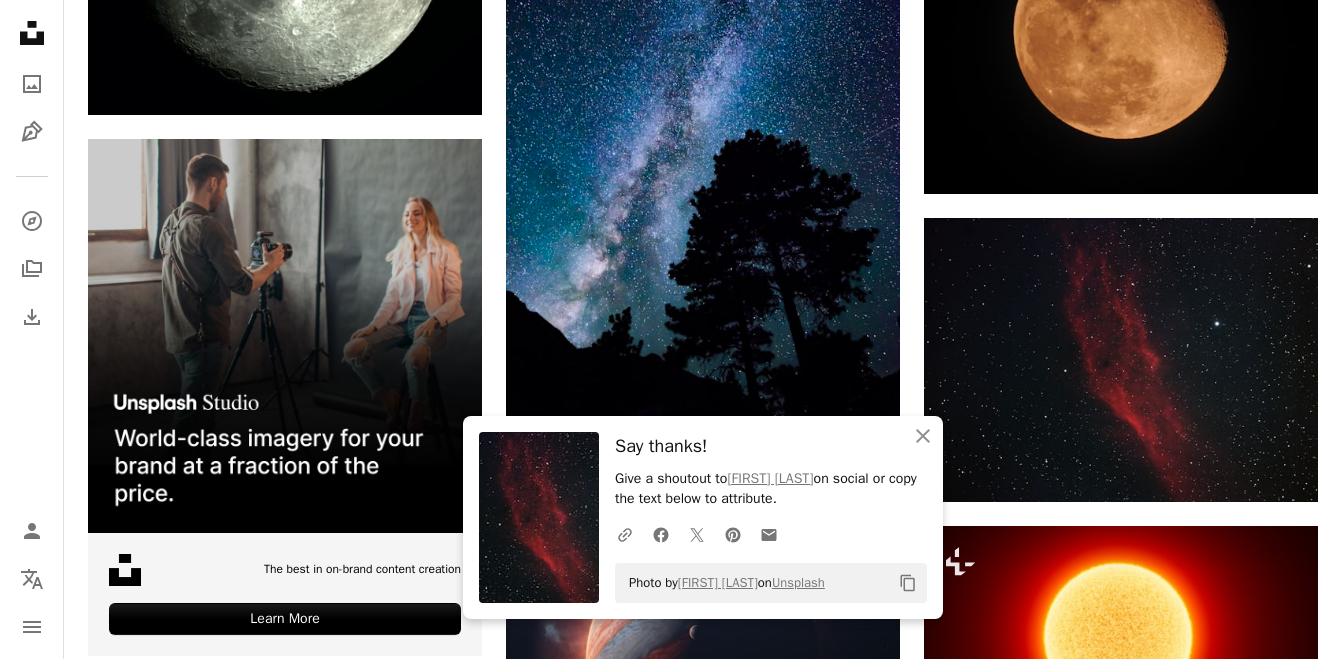 scroll, scrollTop: 3385, scrollLeft: 0, axis: vertical 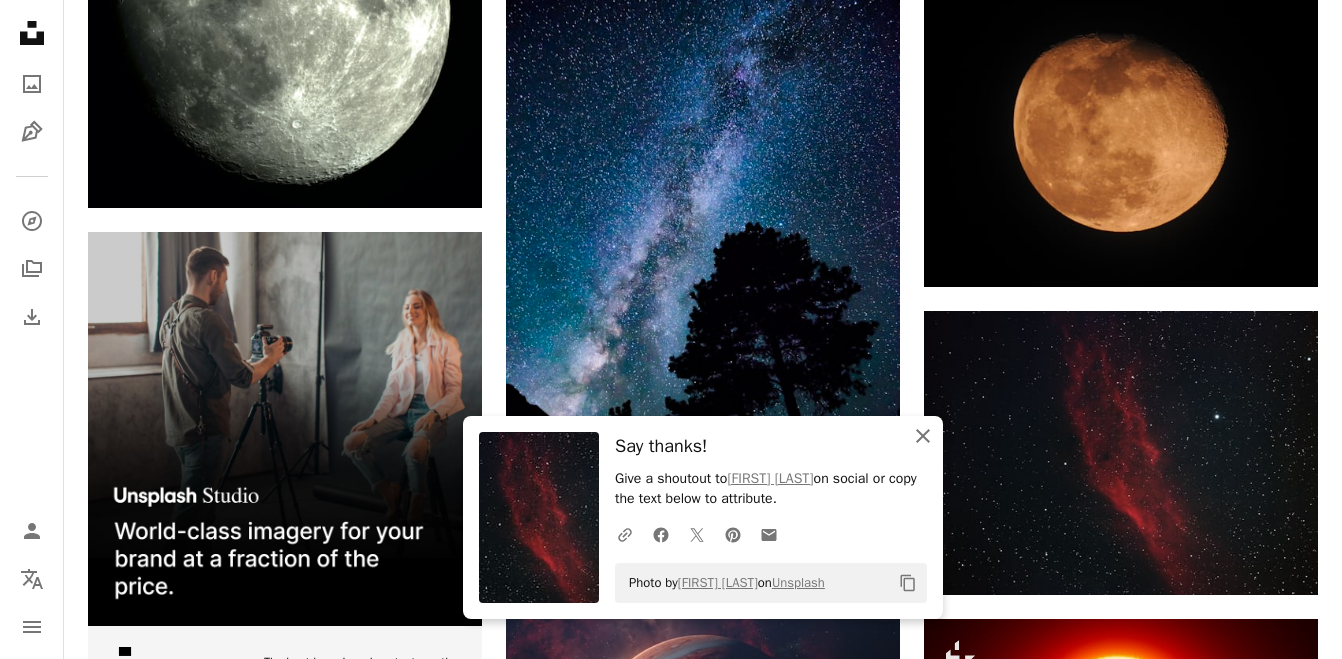 click 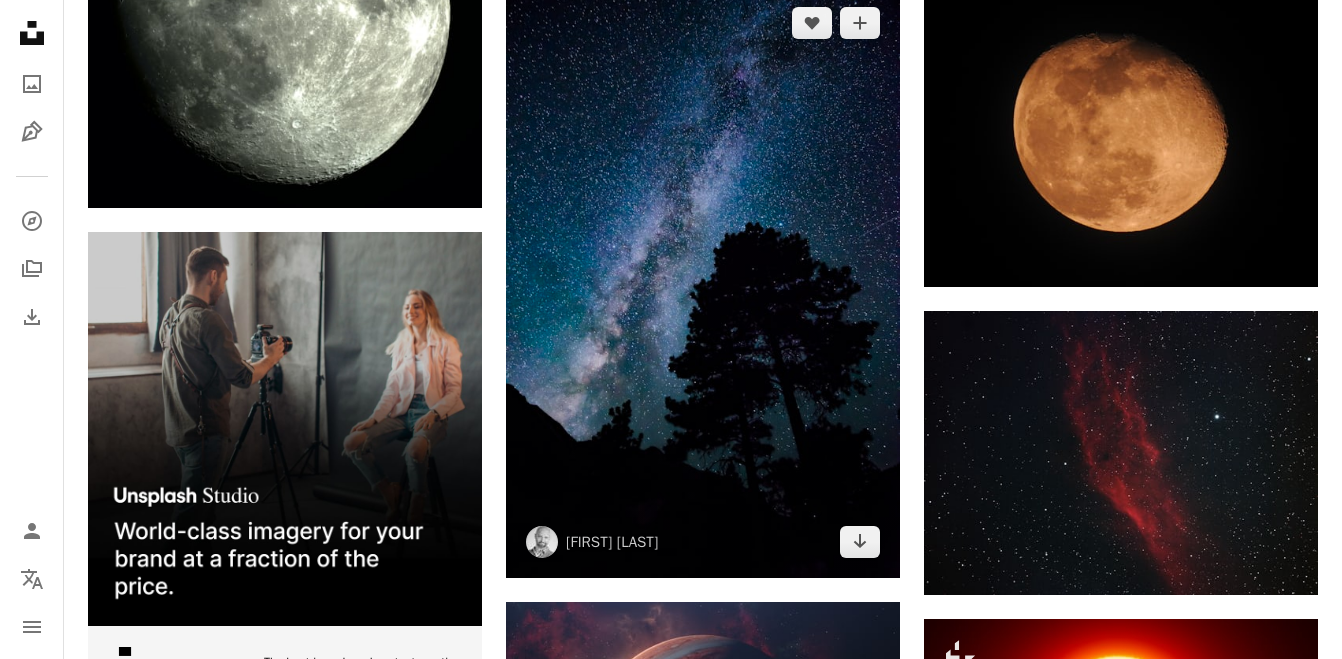click at bounding box center (703, 282) 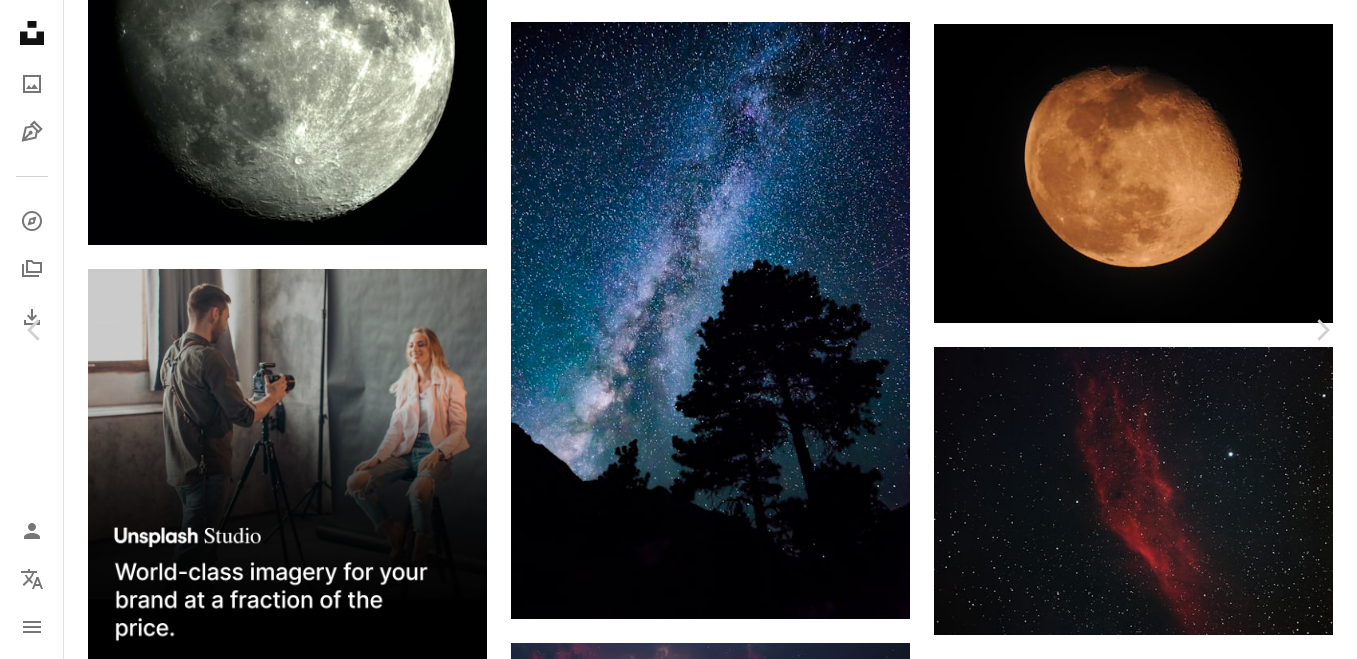 click on "An X shape" at bounding box center (20, 20) 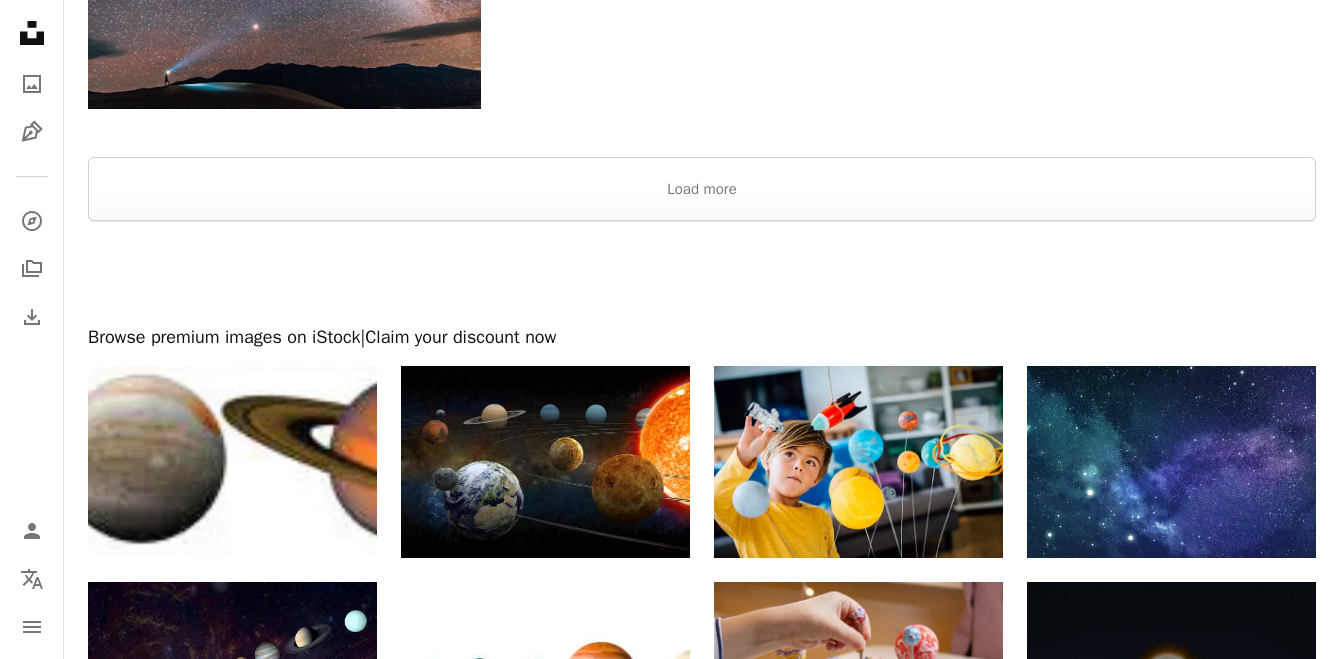 scroll, scrollTop: 5756, scrollLeft: 0, axis: vertical 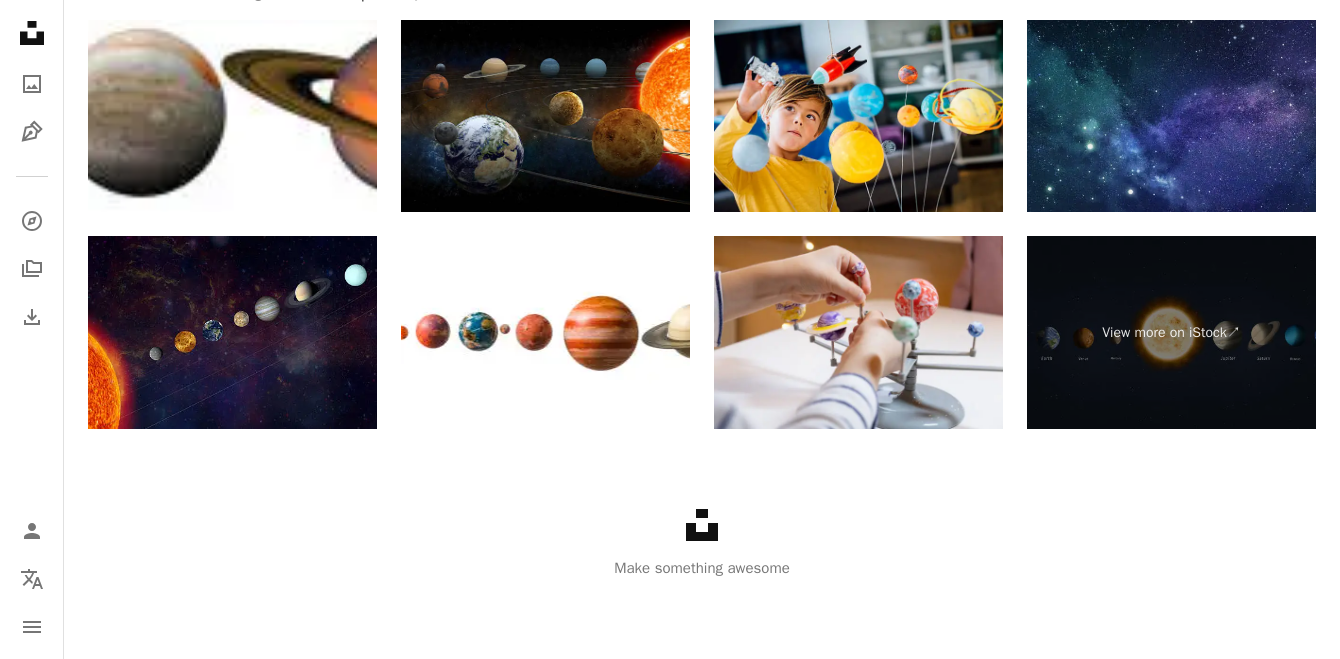 click at bounding box center (1171, 116) 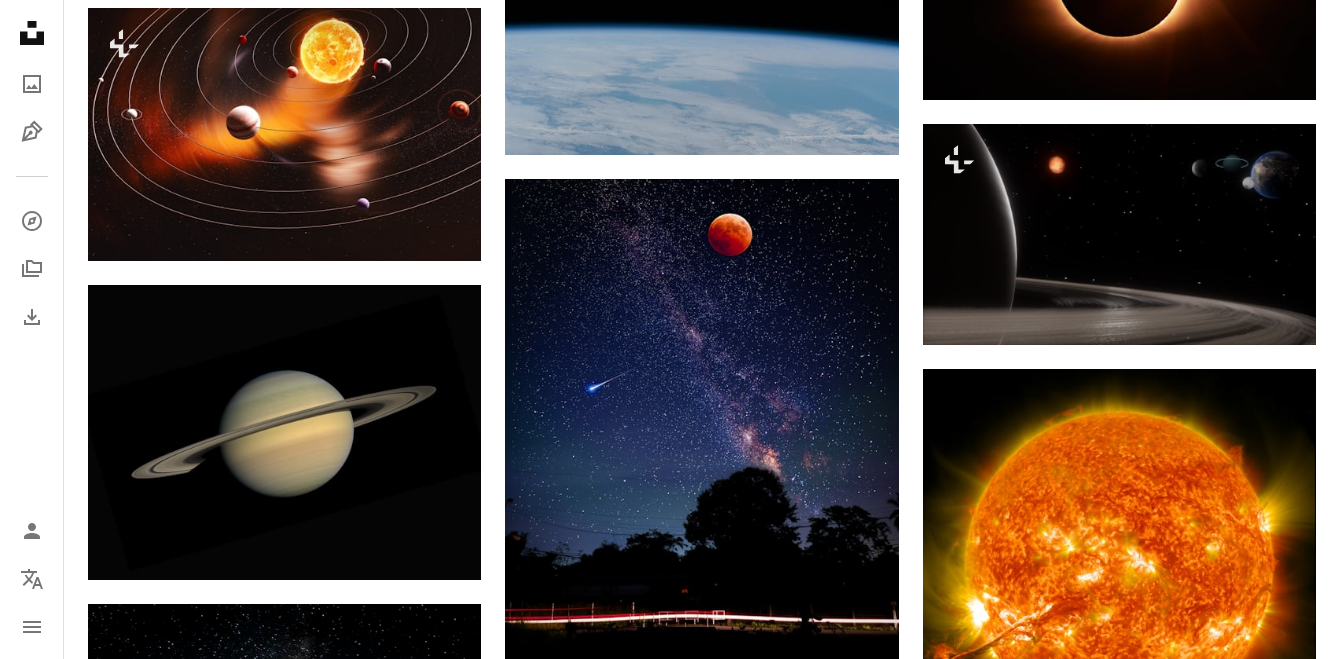 scroll, scrollTop: 2080, scrollLeft: 0, axis: vertical 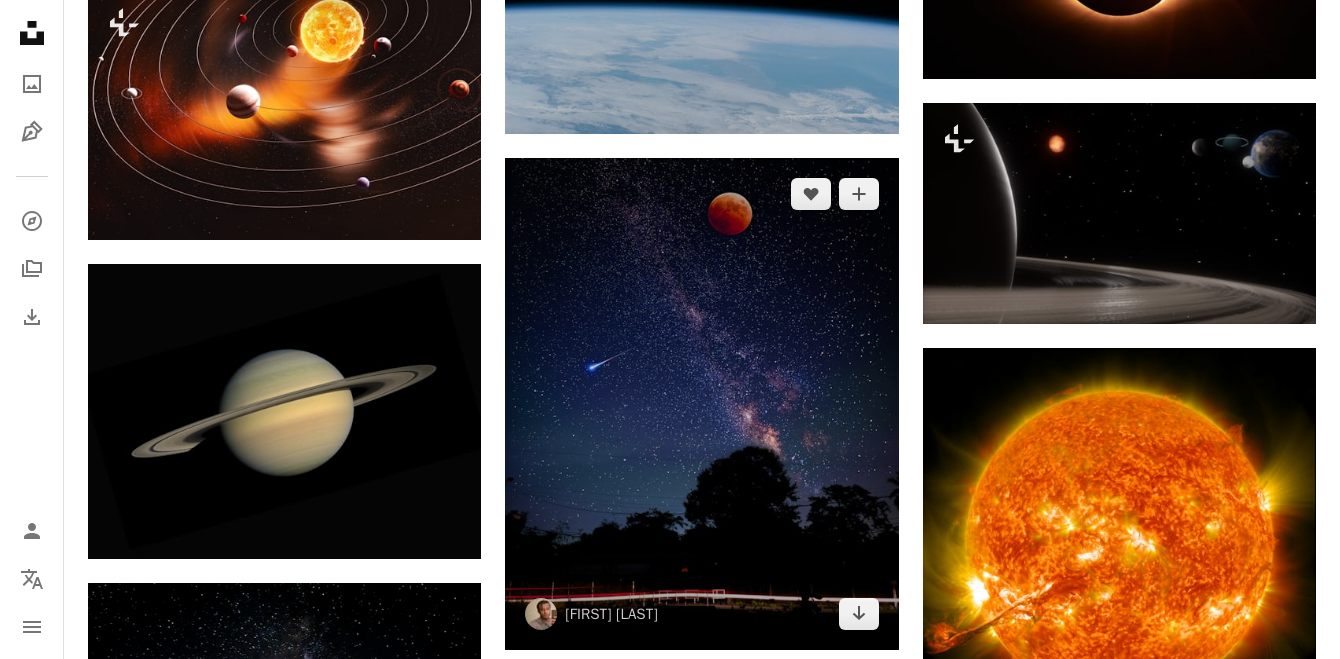 click at bounding box center [701, 404] 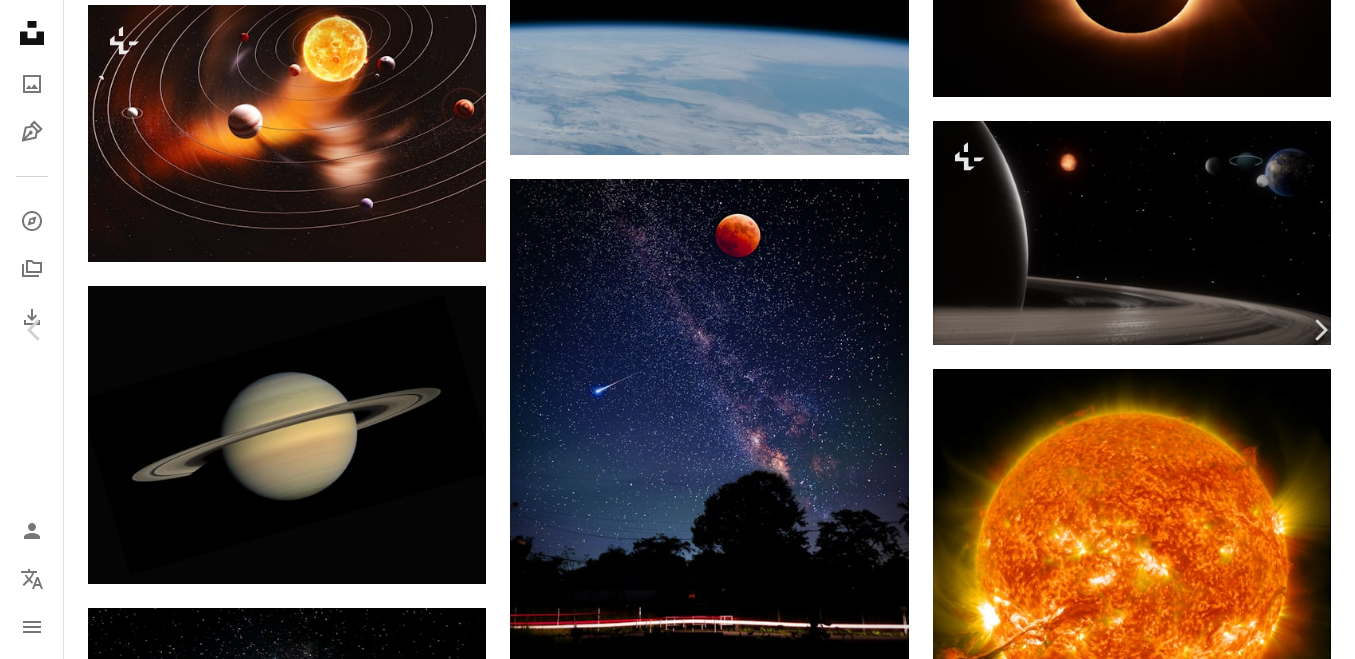 click on "Chevron down" 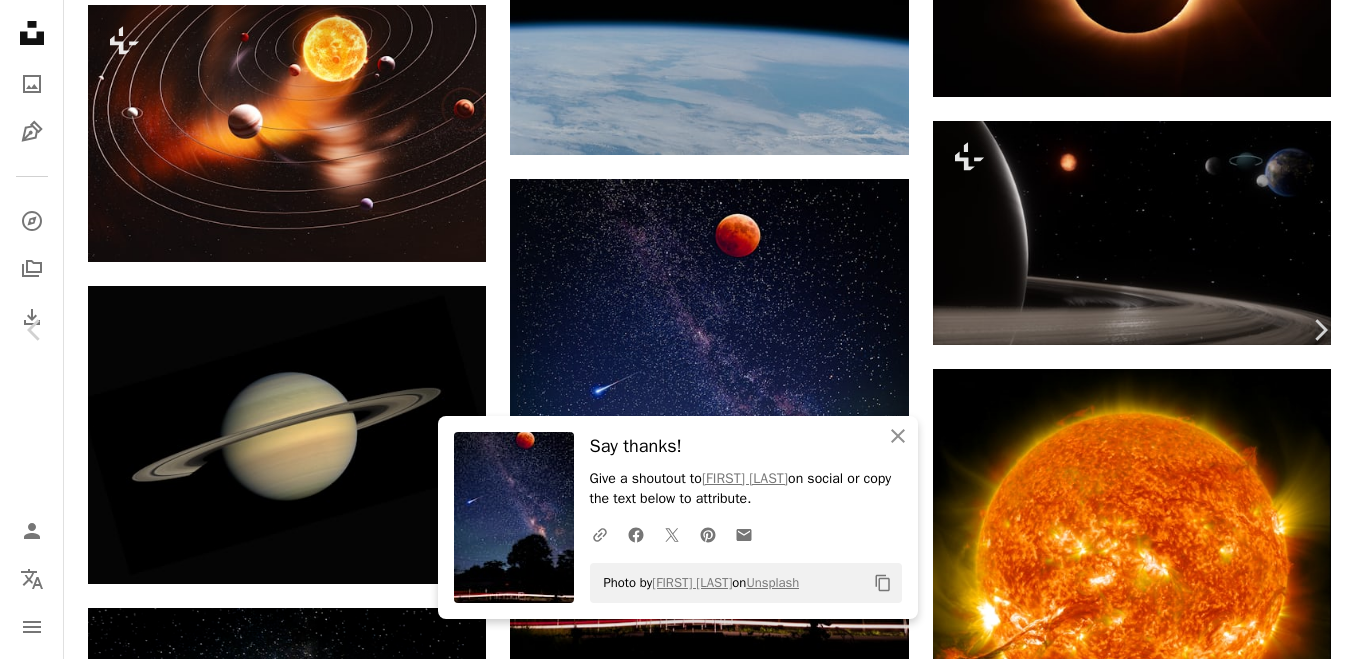 click on "An X shape" at bounding box center [20, 20] 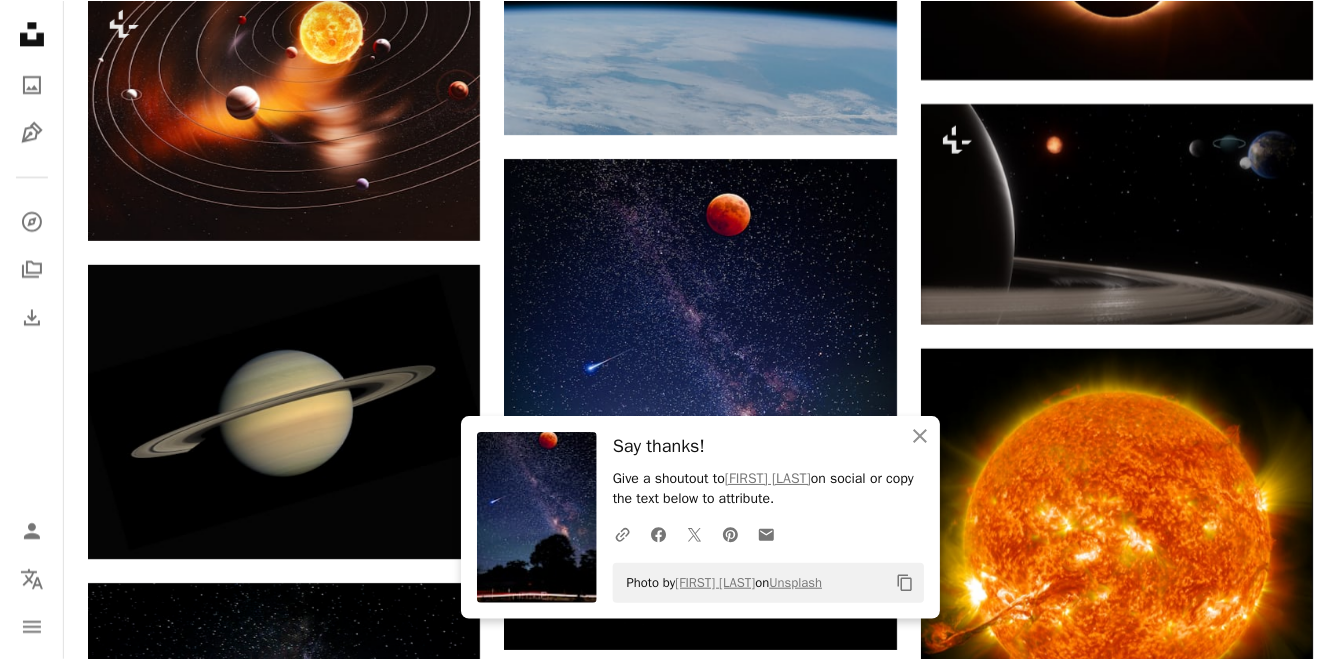 scroll, scrollTop: 2076, scrollLeft: 0, axis: vertical 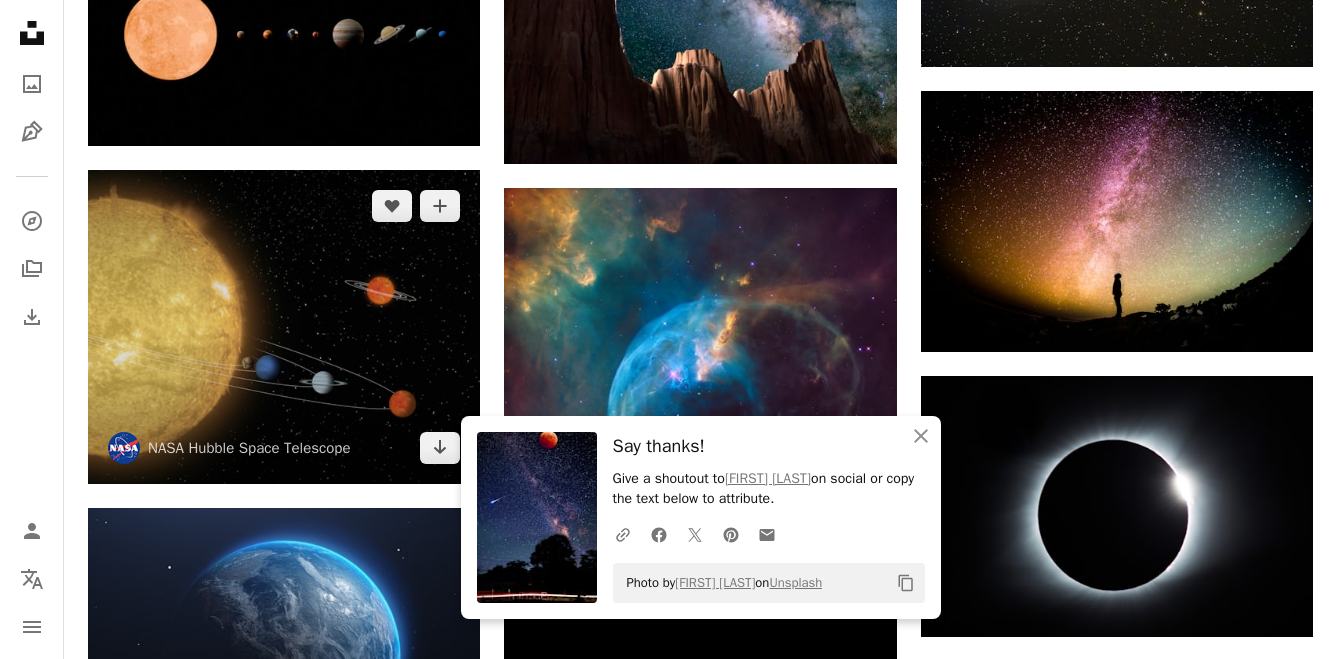 click at bounding box center [284, 327] 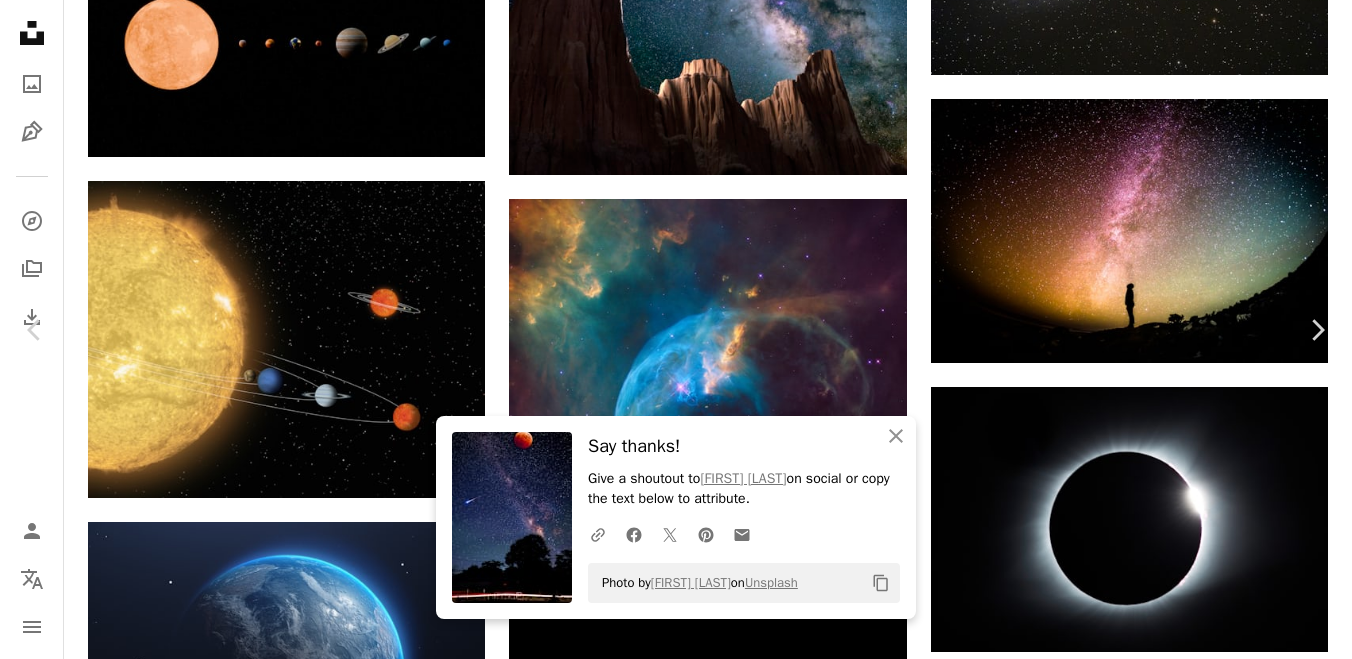 click 